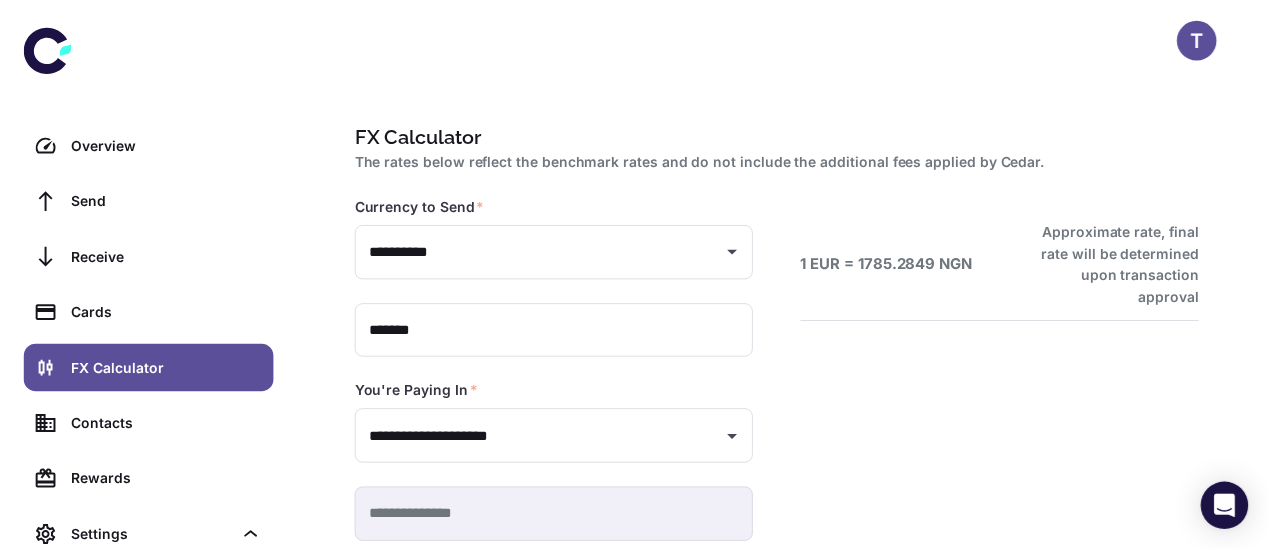 scroll, scrollTop: 103, scrollLeft: 0, axis: vertical 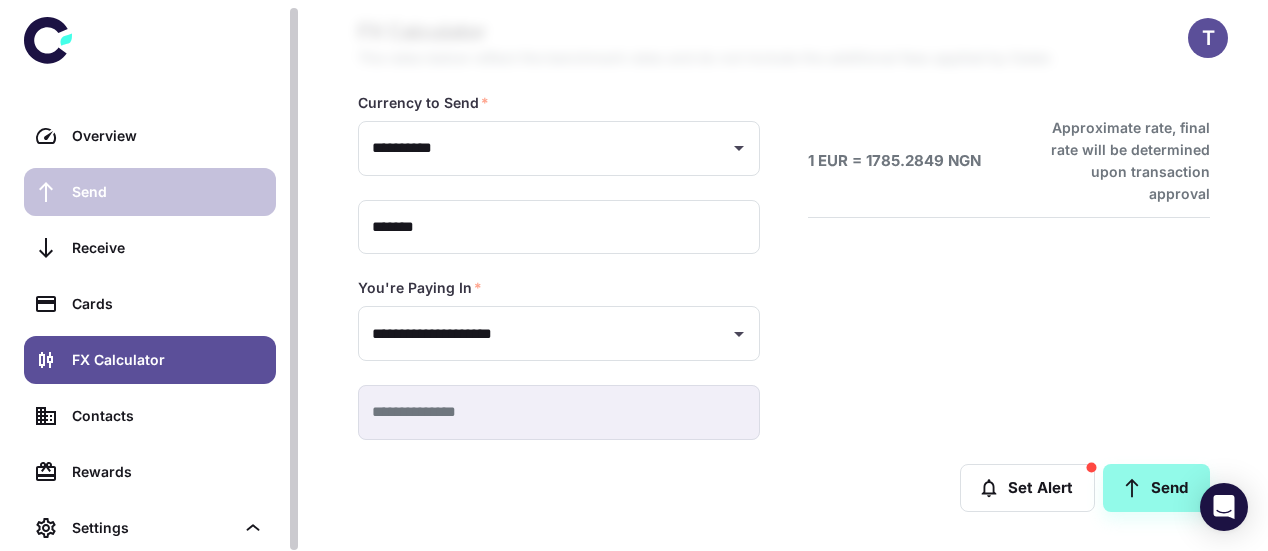 click on "Send" at bounding box center [168, 192] 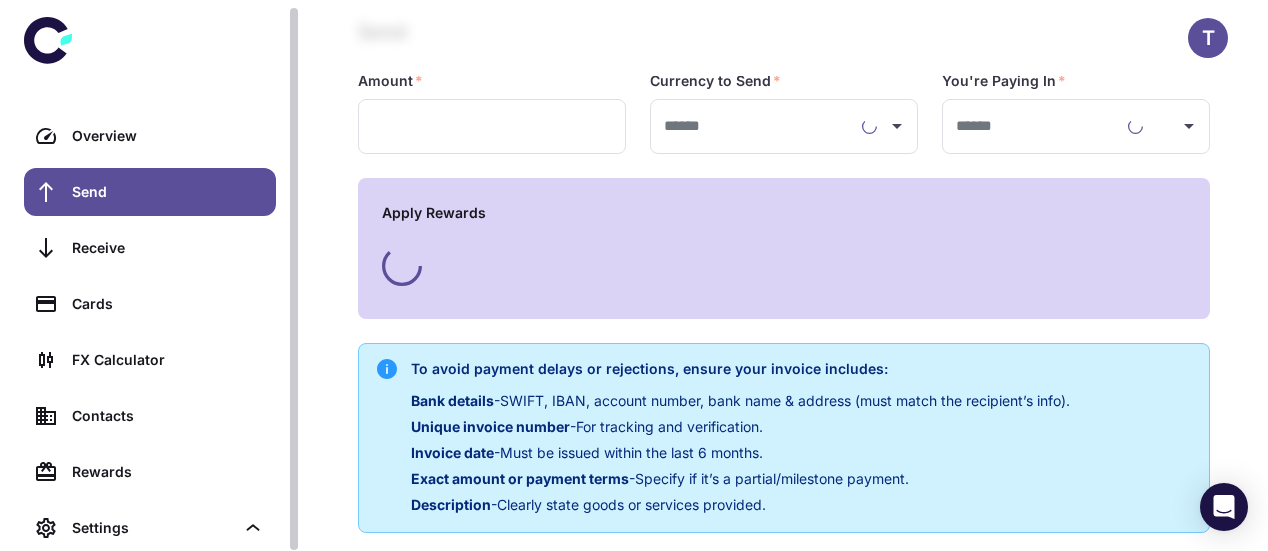 type on "**********" 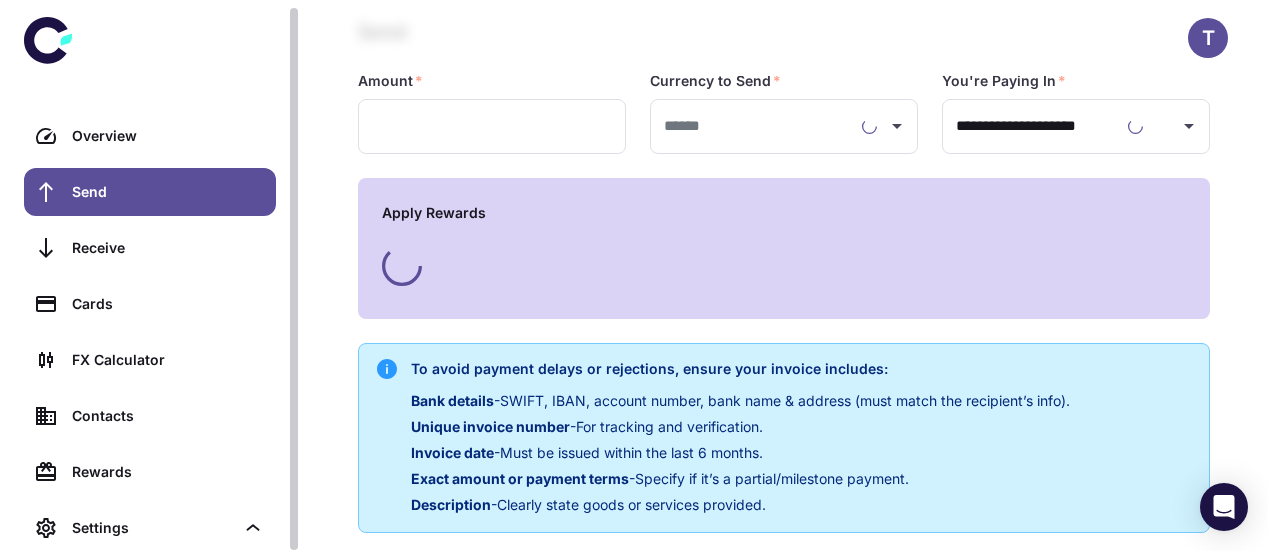 type on "**********" 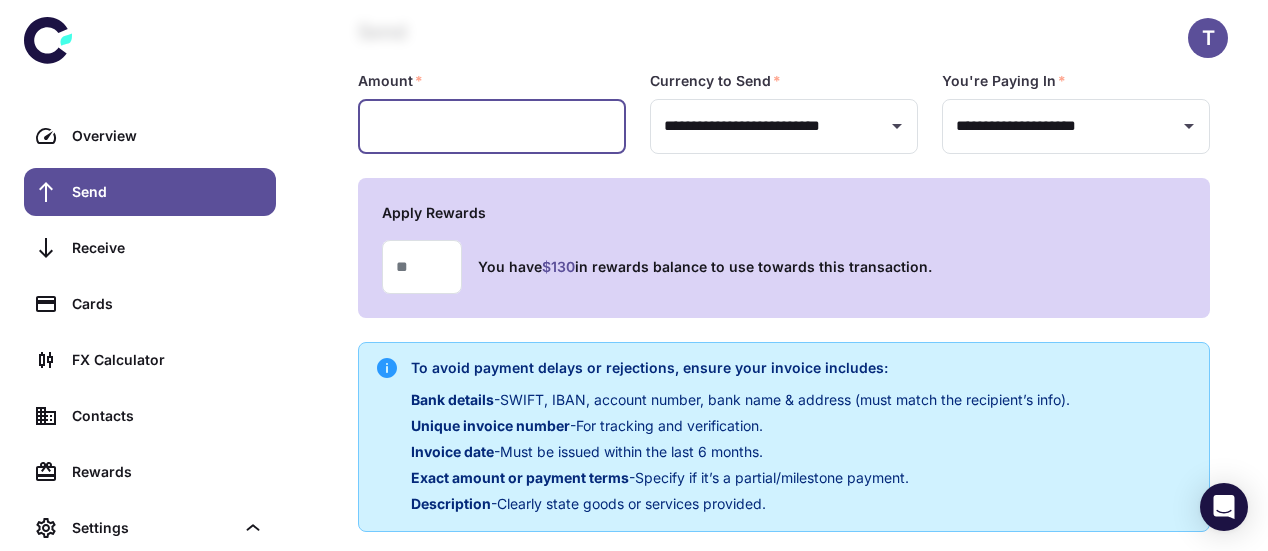click at bounding box center [492, 126] 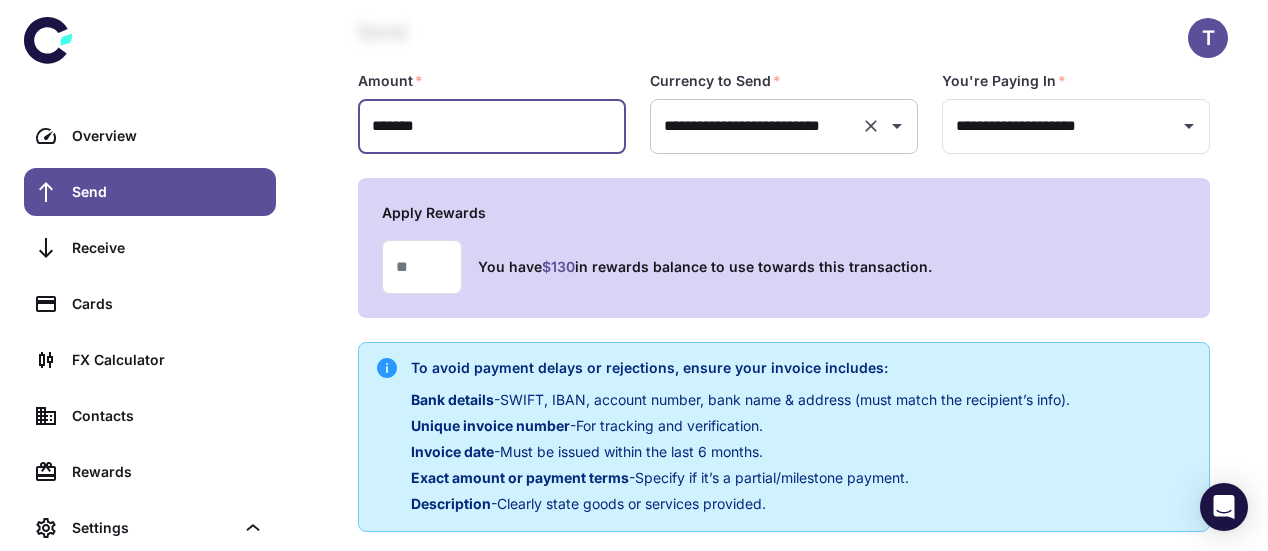 type on "*******" 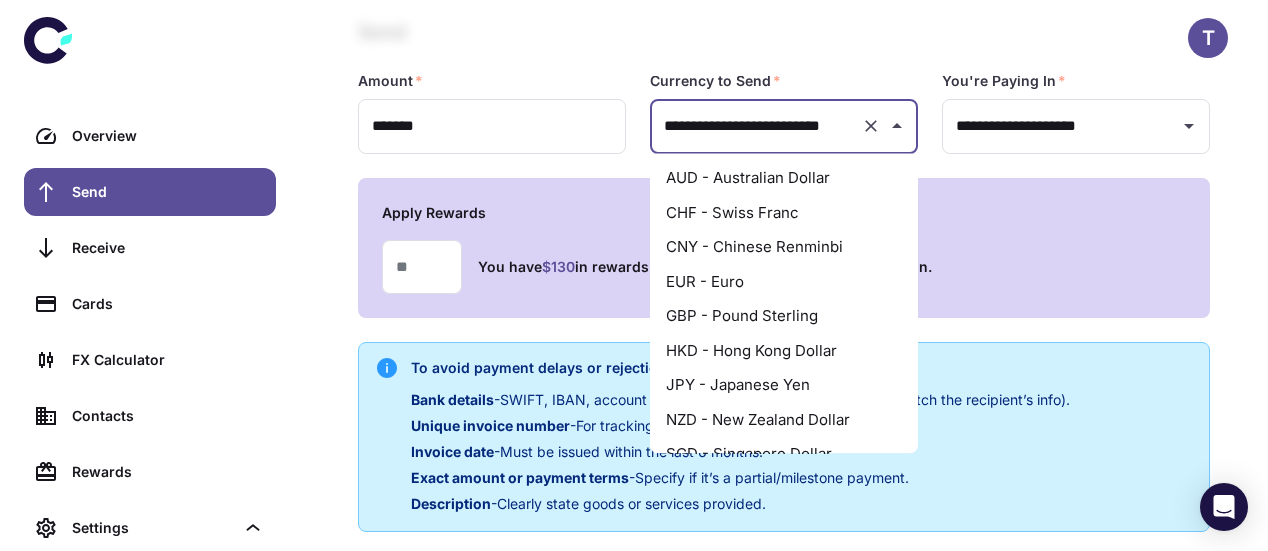 click on "**********" at bounding box center [756, 126] 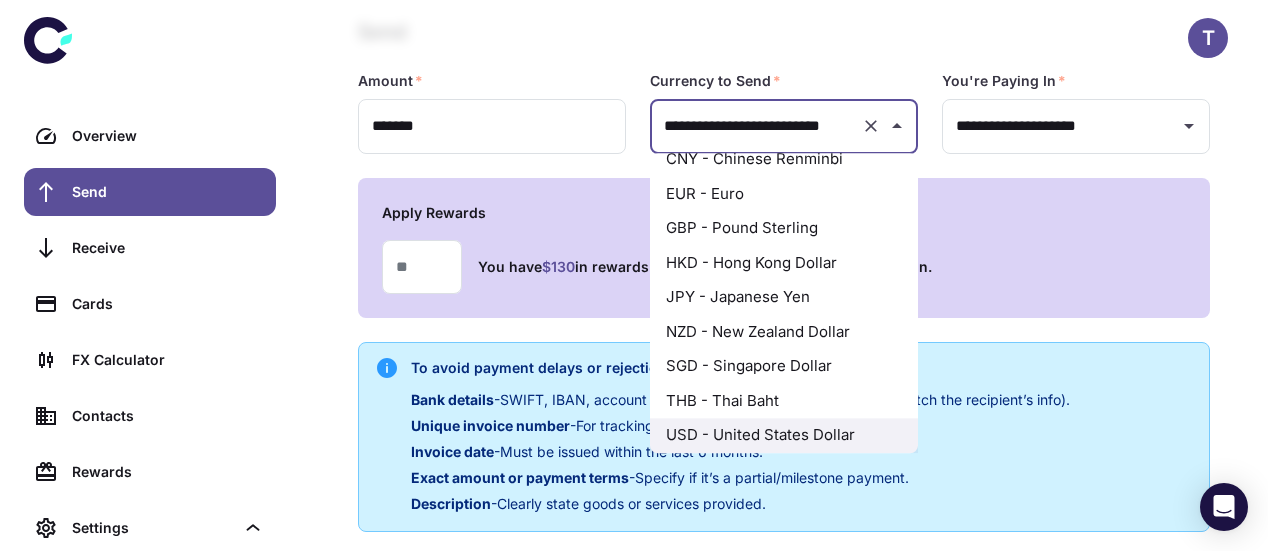 click on "EUR - Euro" at bounding box center (784, 194) 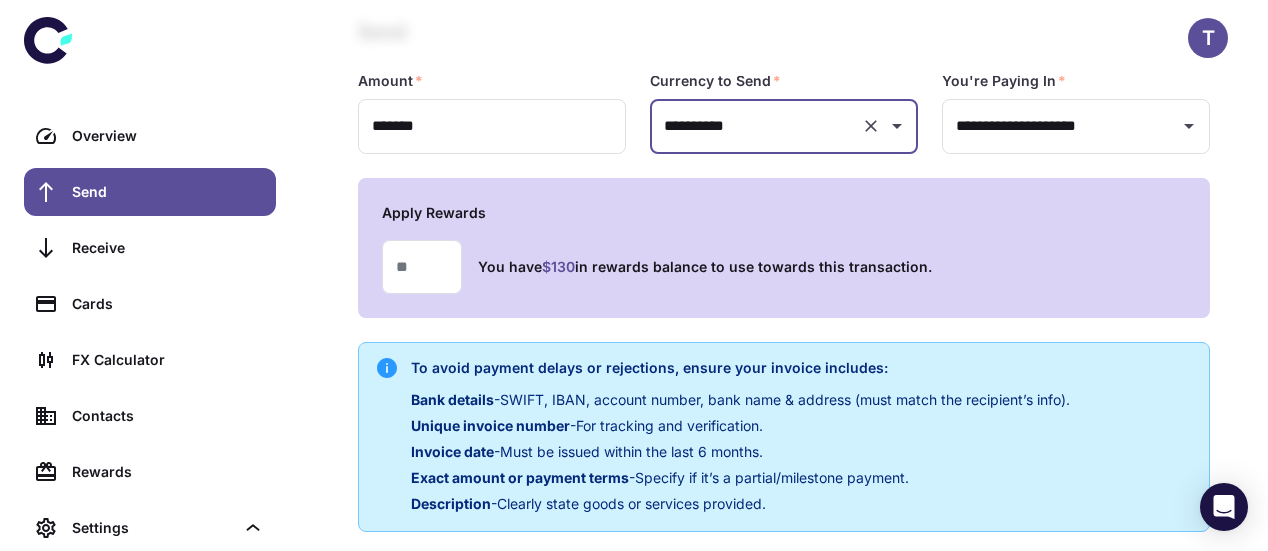 scroll, scrollTop: 515, scrollLeft: 0, axis: vertical 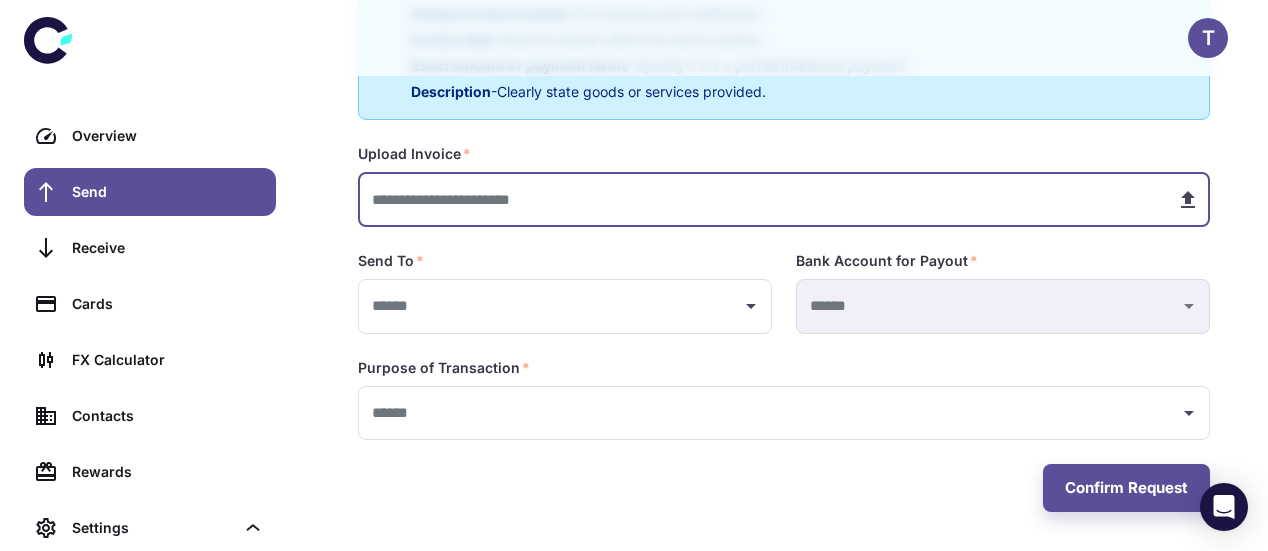 click at bounding box center (759, 199) 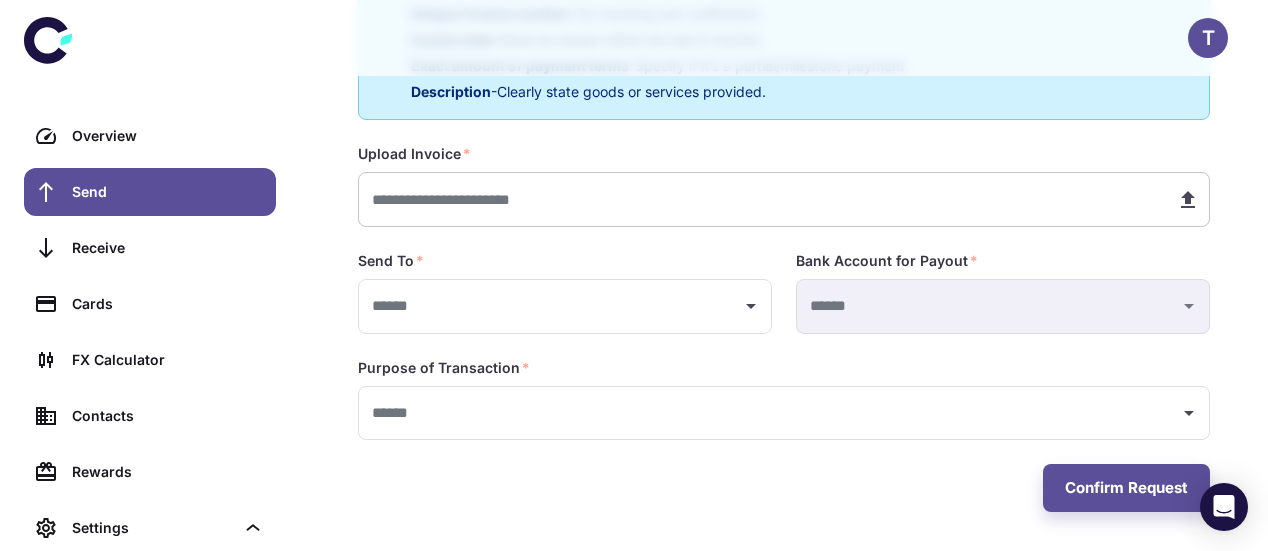 type on "**********" 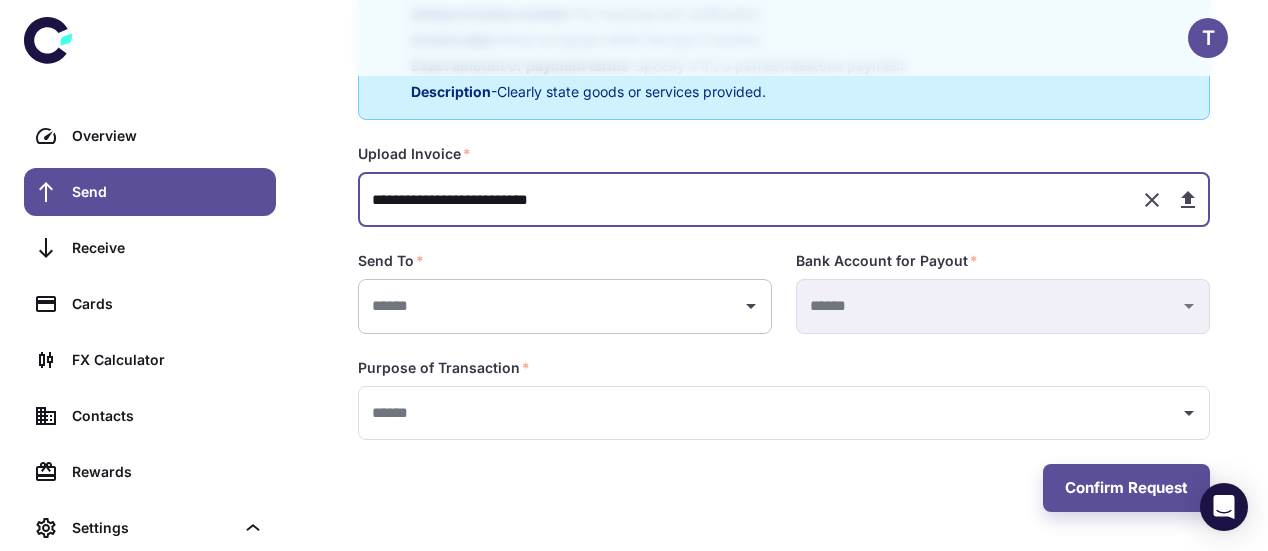 type on "**********" 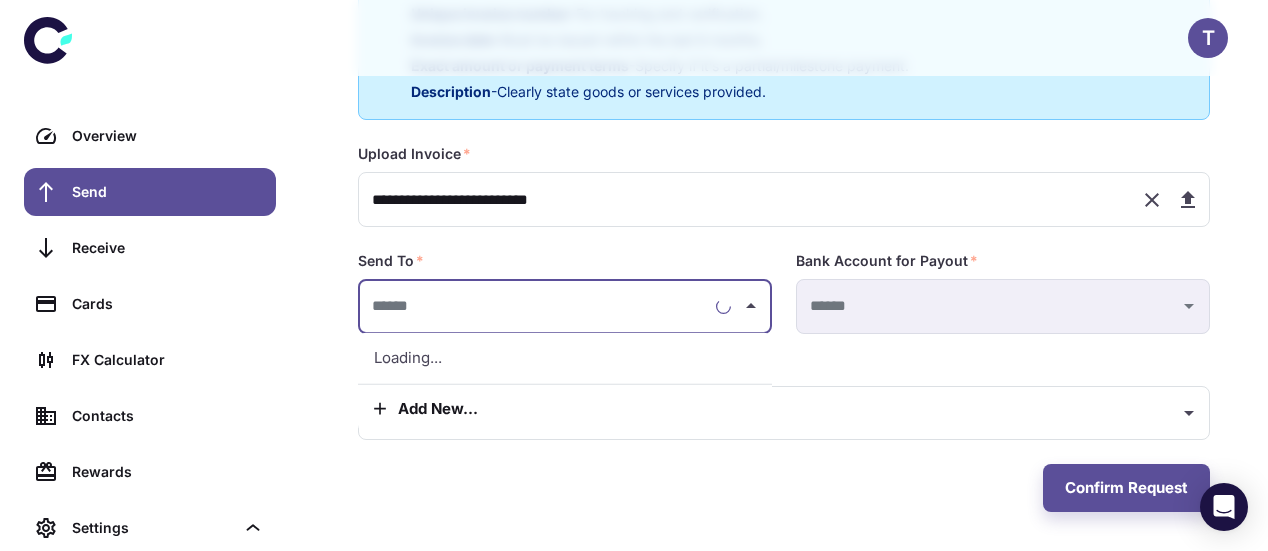 click at bounding box center [537, 306] 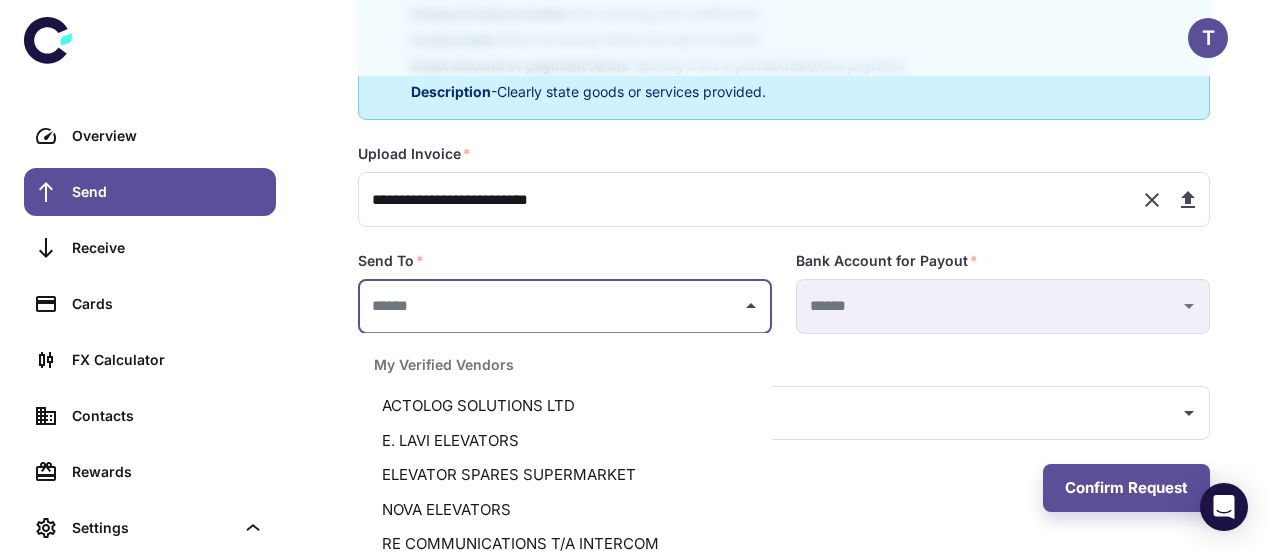 click on "E. LAVI ELEVATORS" at bounding box center (565, 440) 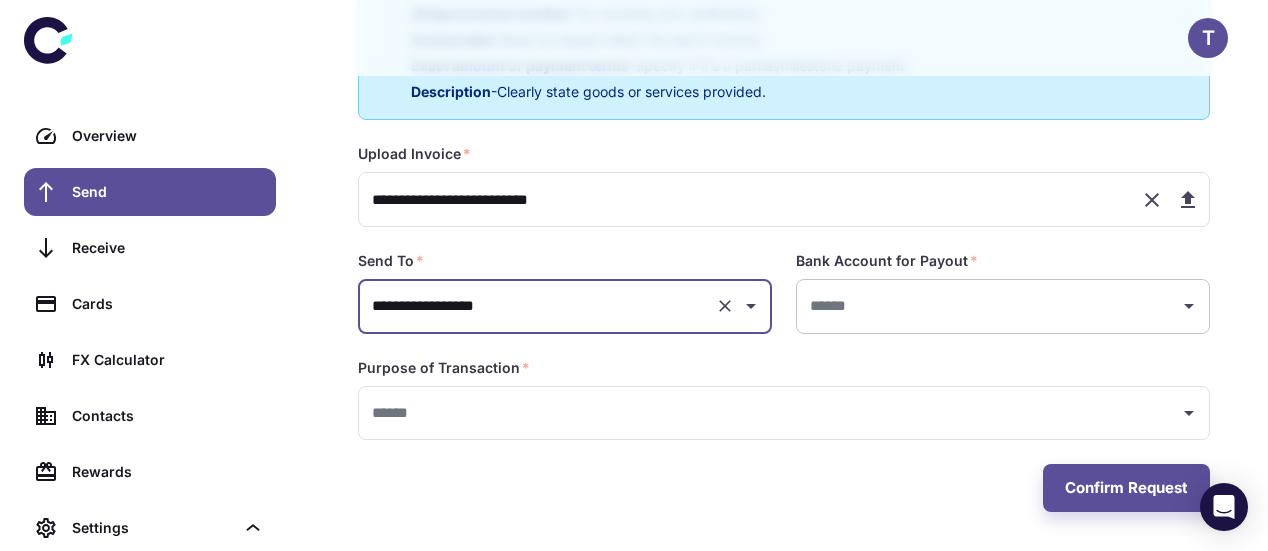 click at bounding box center (988, 306) 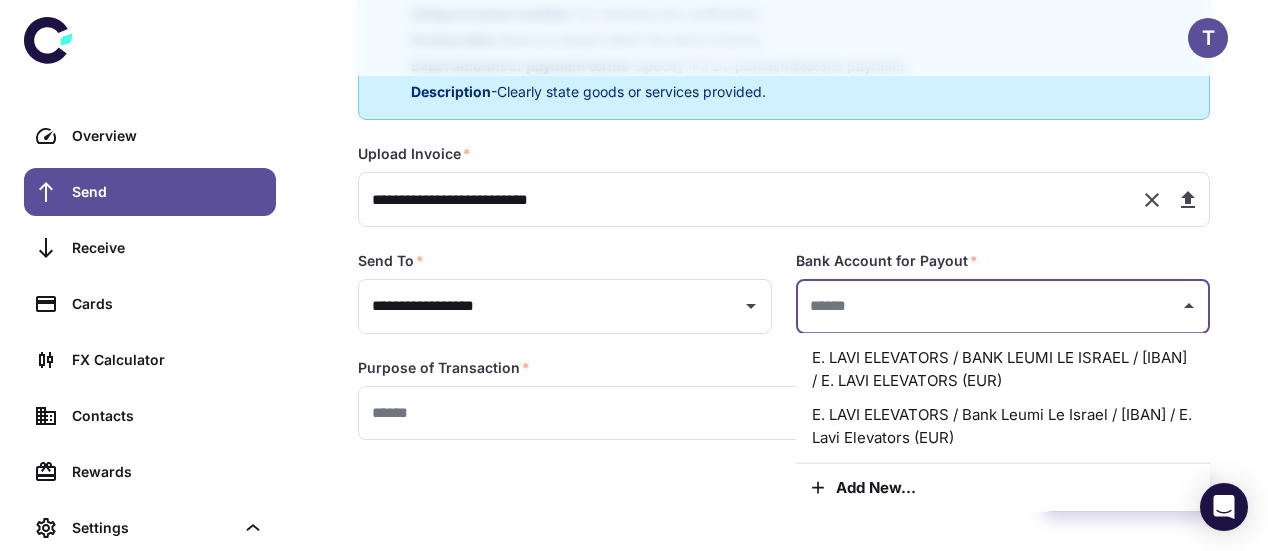 click on "E. LAVI ELEVATORS / Bank Leumi Le Israel / [IBAN] / E. Lavi Elevators (EUR)" at bounding box center (1003, 426) 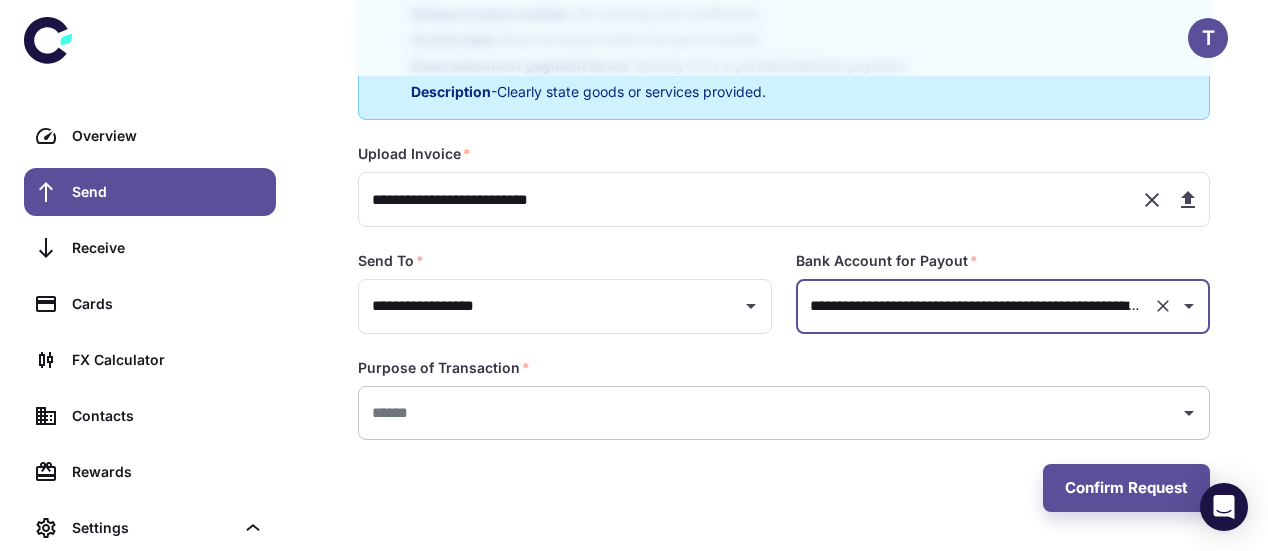 click on "​" at bounding box center (784, 413) 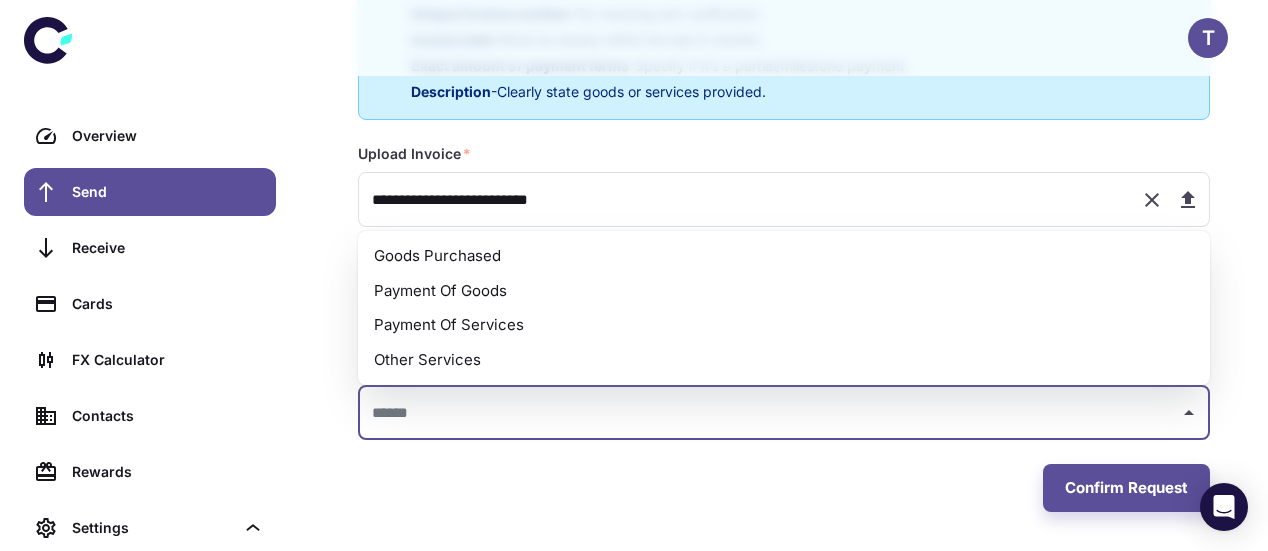 click on "Payment Of Goods" at bounding box center (784, 291) 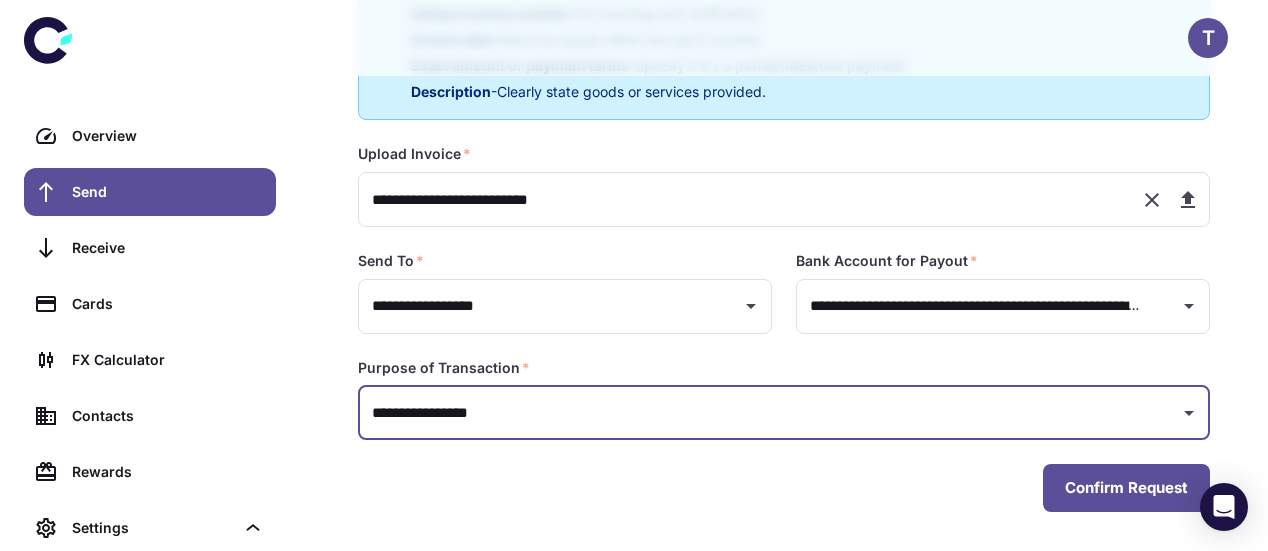 click on "Confirm Request" at bounding box center [1126, 488] 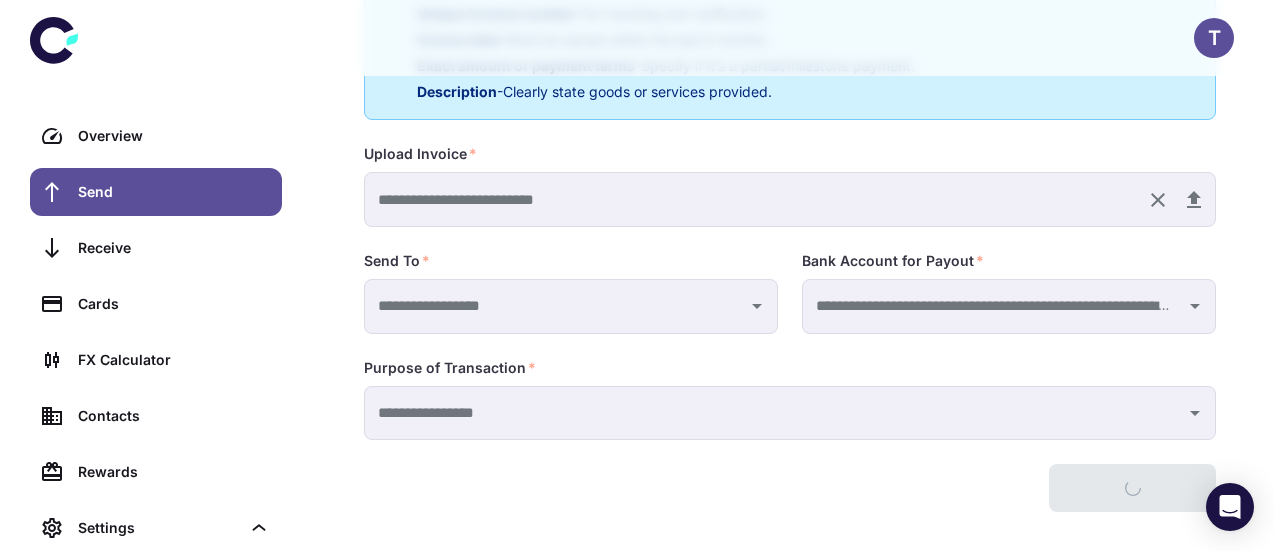 scroll, scrollTop: 121, scrollLeft: 0, axis: vertical 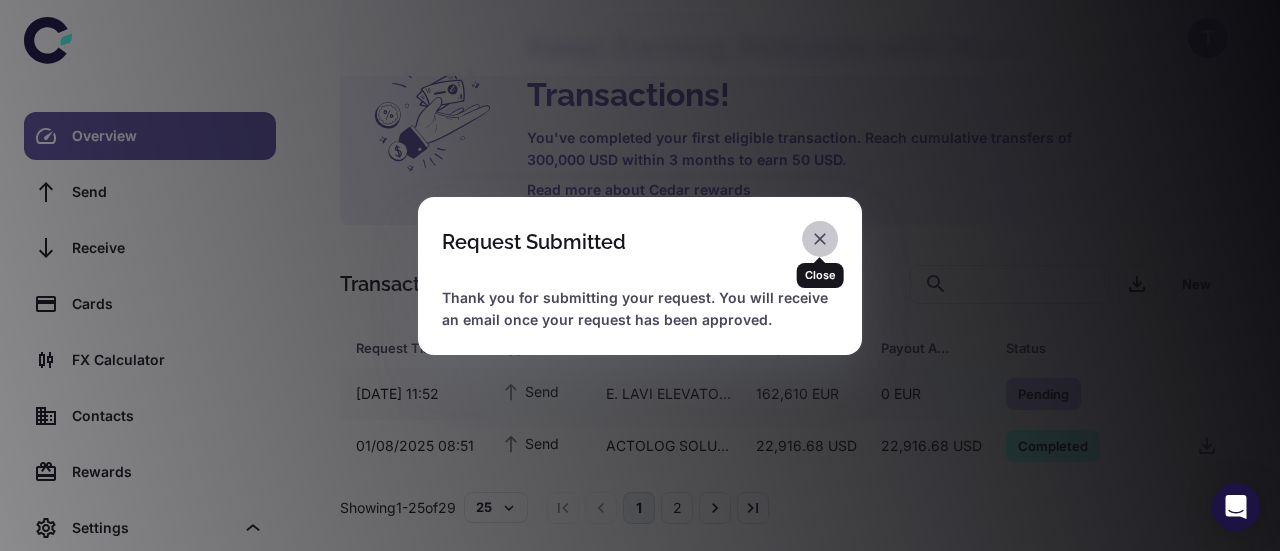 click 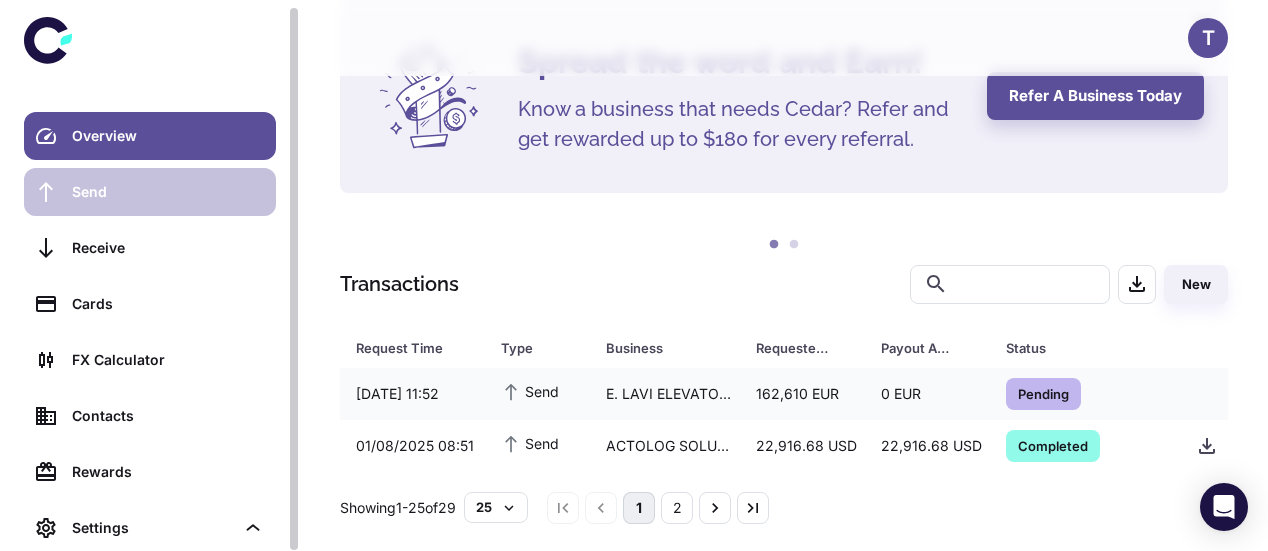 click on "Send" at bounding box center (168, 192) 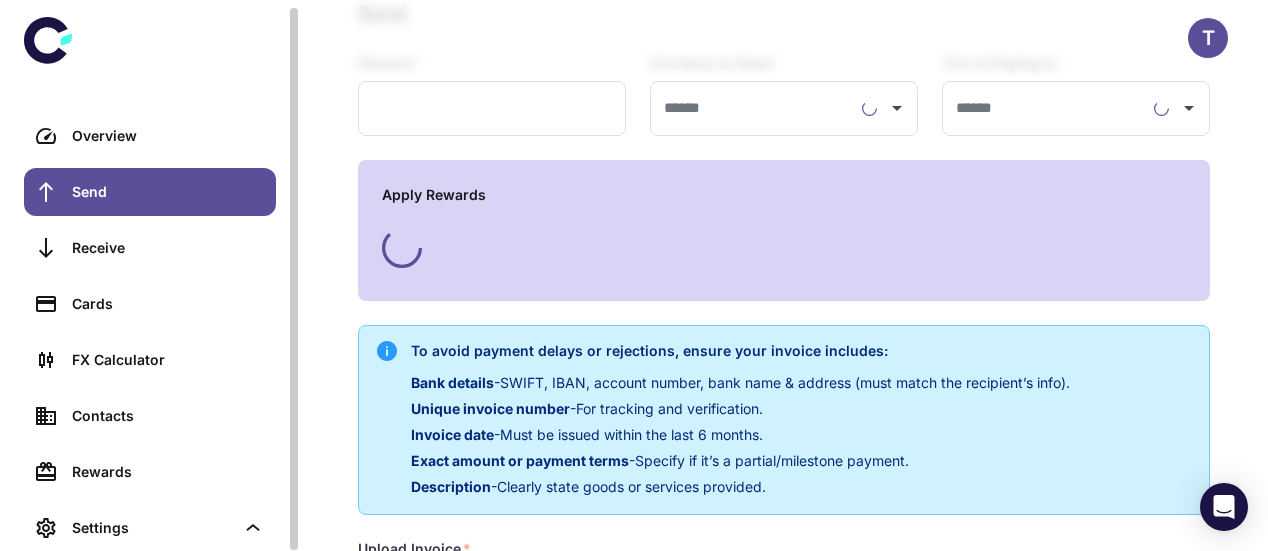 type on "**********" 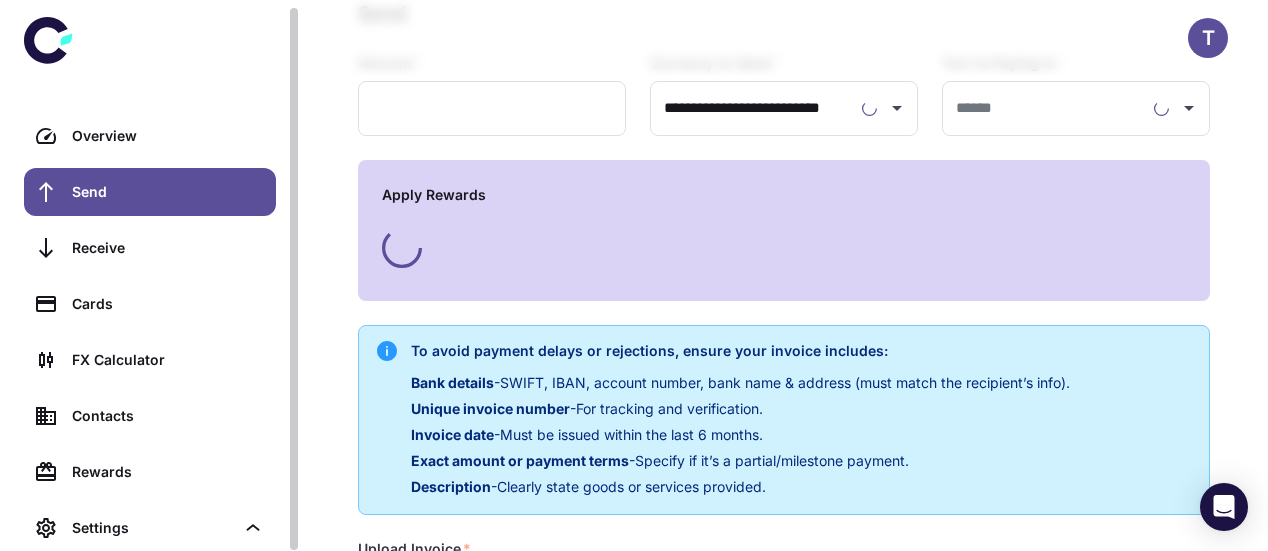 type on "**********" 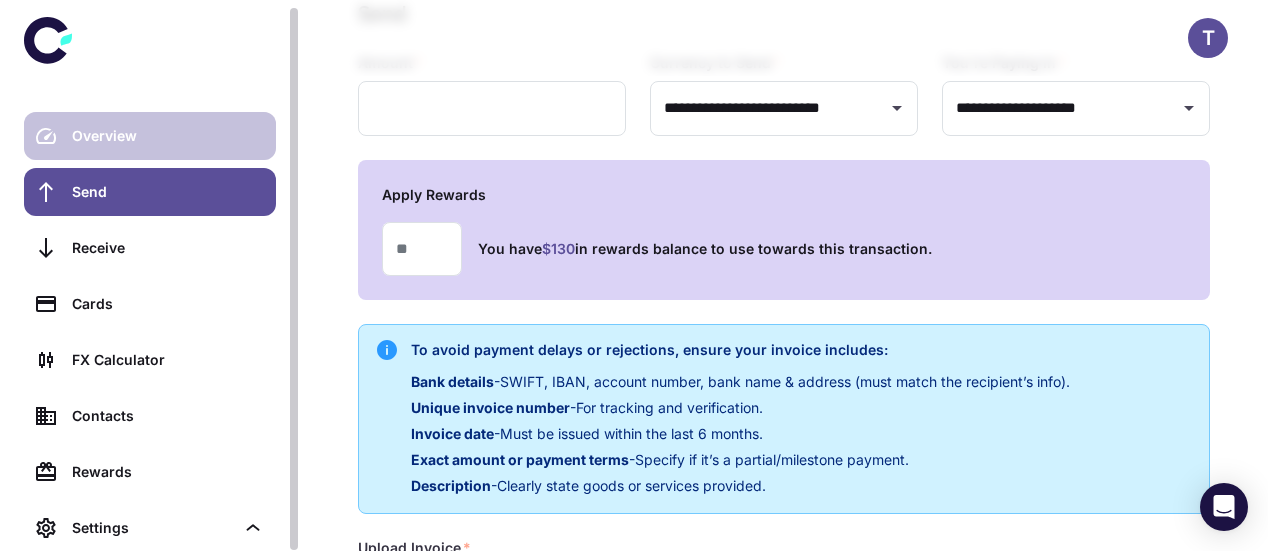 click on "Overview" at bounding box center (168, 136) 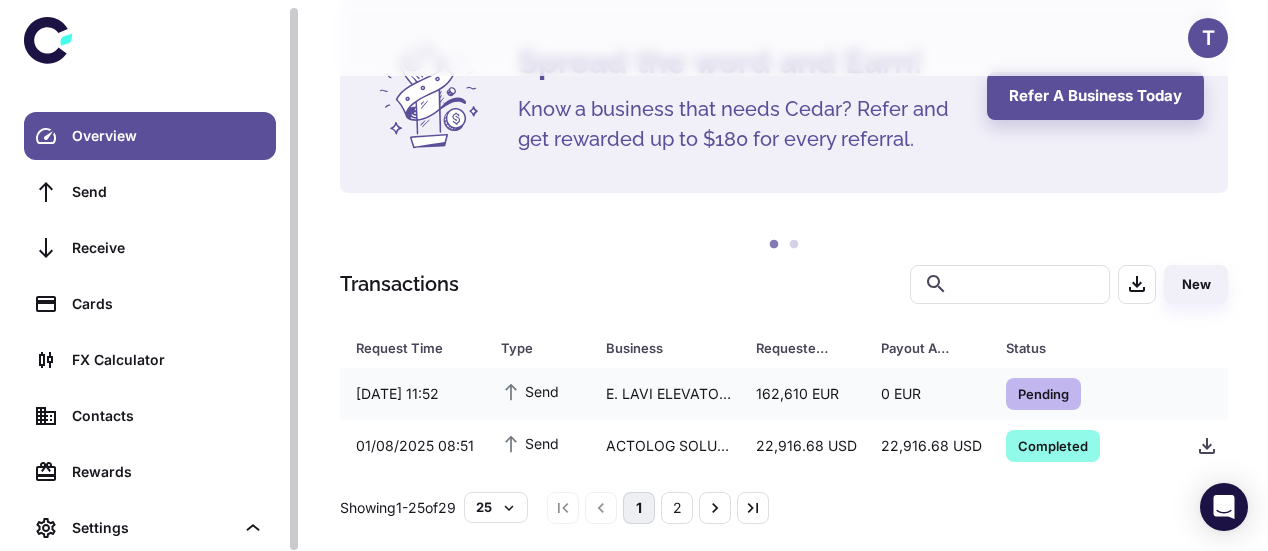 click on "Overview" at bounding box center [168, 136] 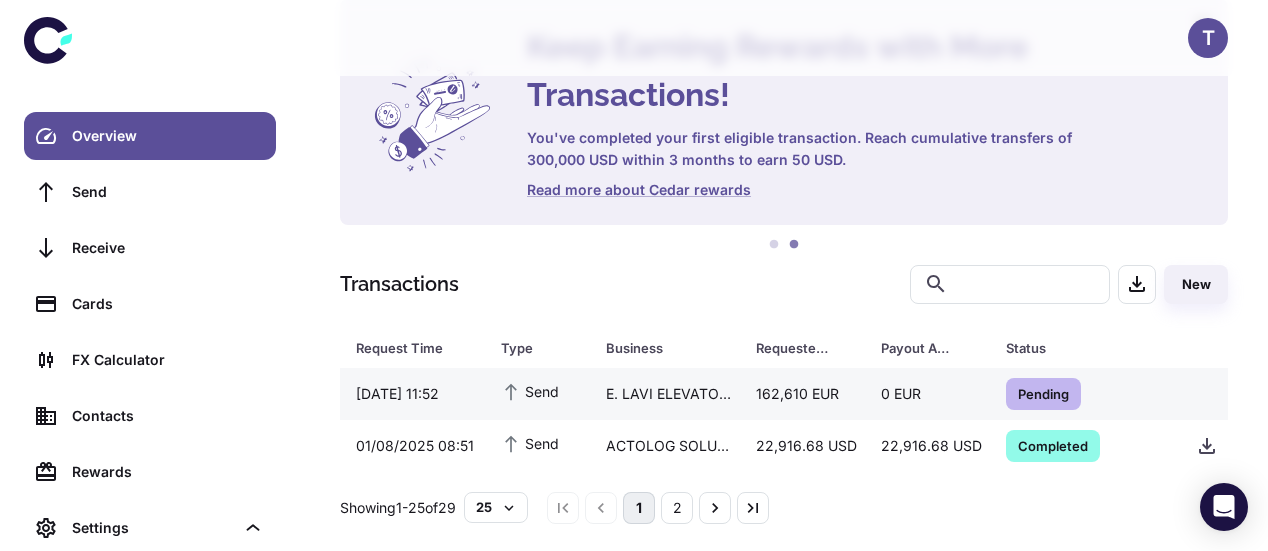 click on "Pending" at bounding box center [1043, 393] 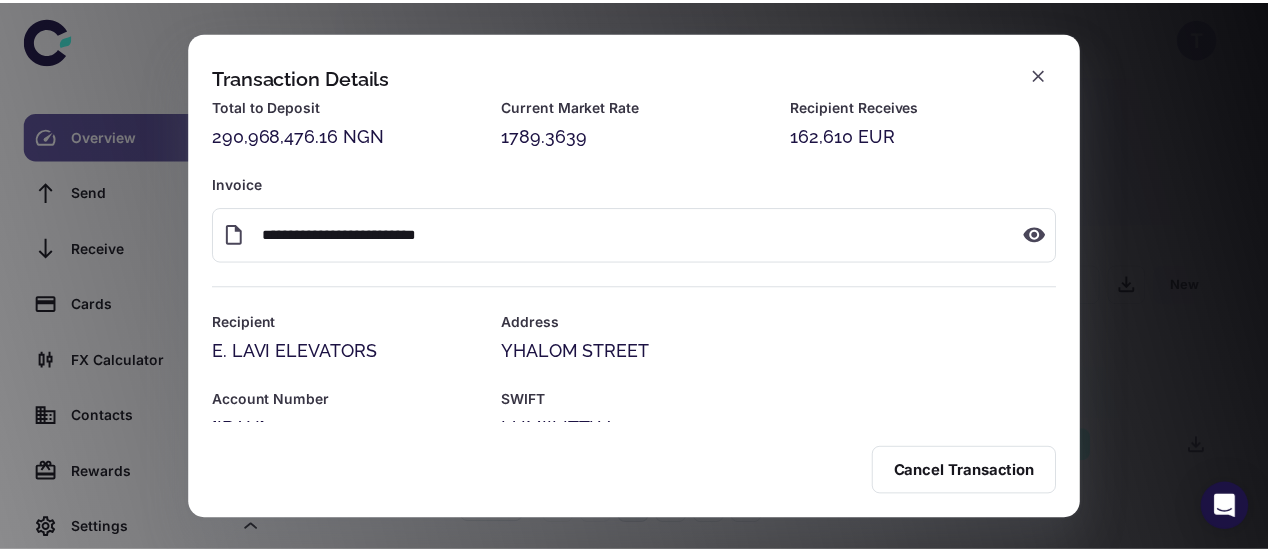 scroll, scrollTop: 0, scrollLeft: 0, axis: both 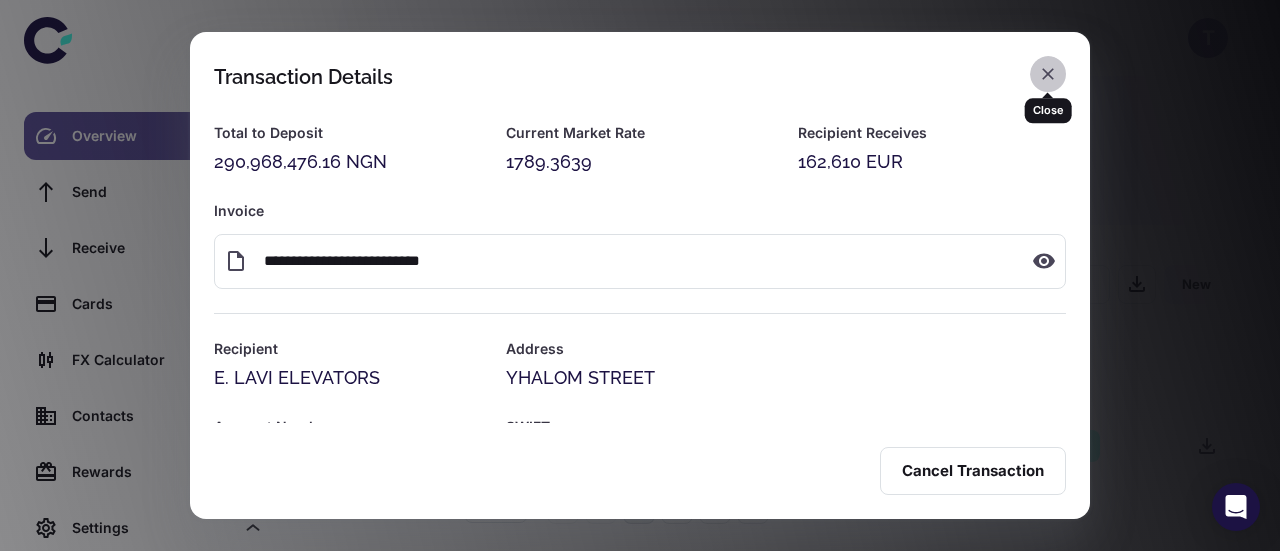 click 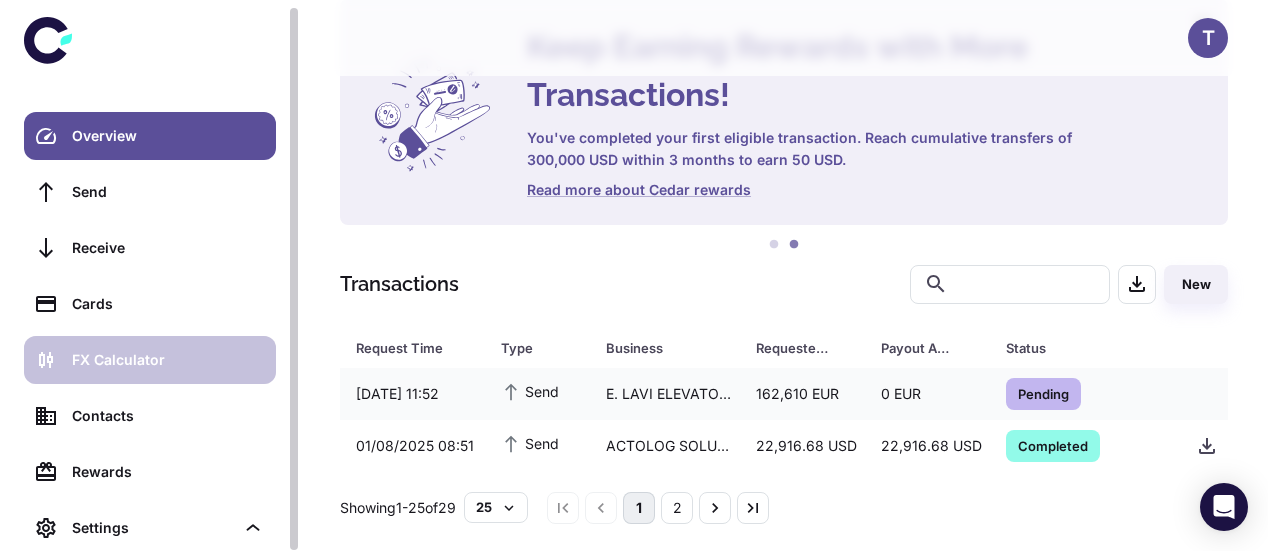 click on "FX Calculator" at bounding box center [150, 360] 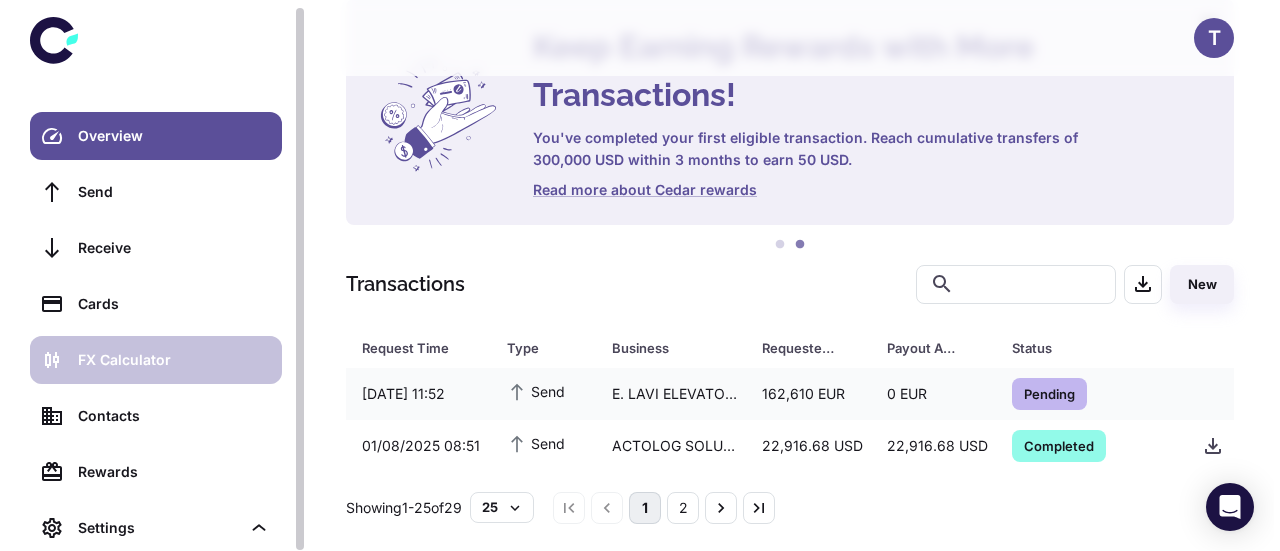 scroll, scrollTop: 103, scrollLeft: 0, axis: vertical 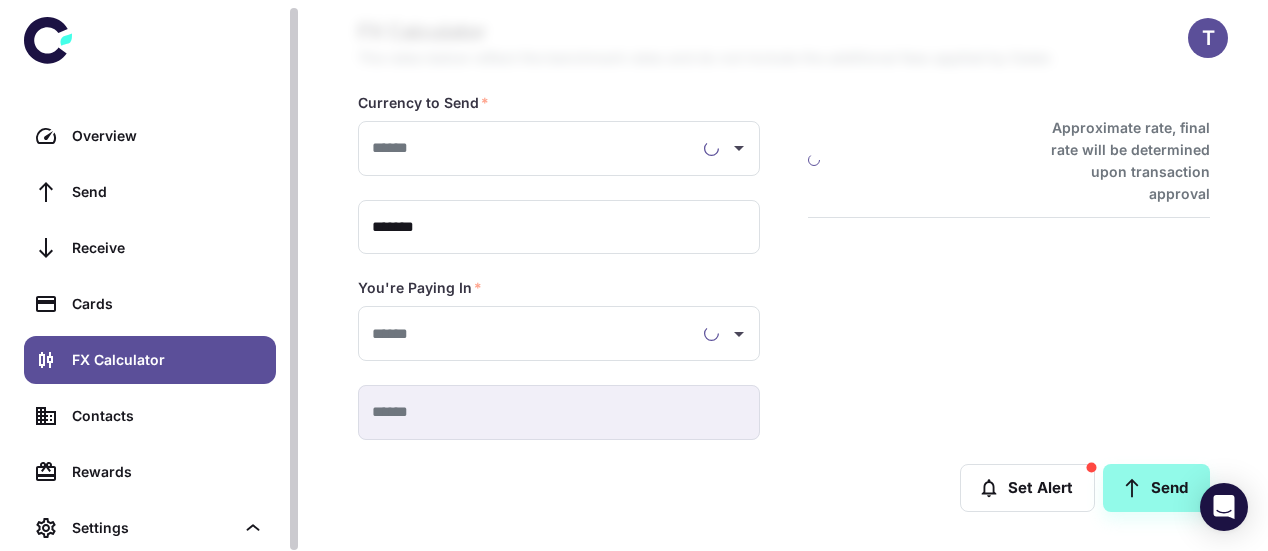 type on "**********" 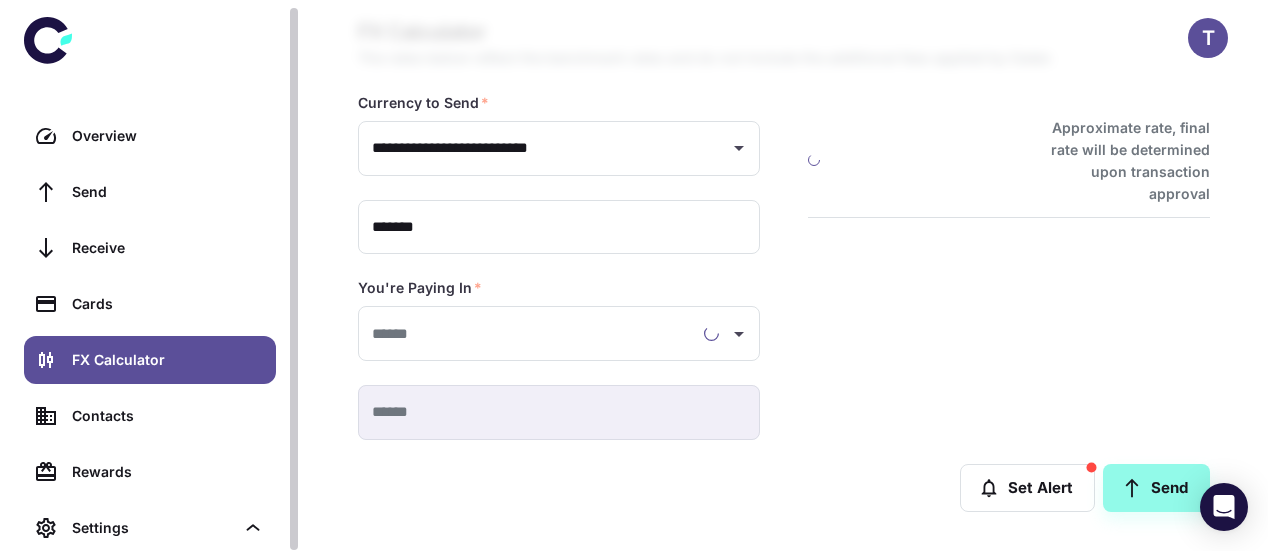type on "**********" 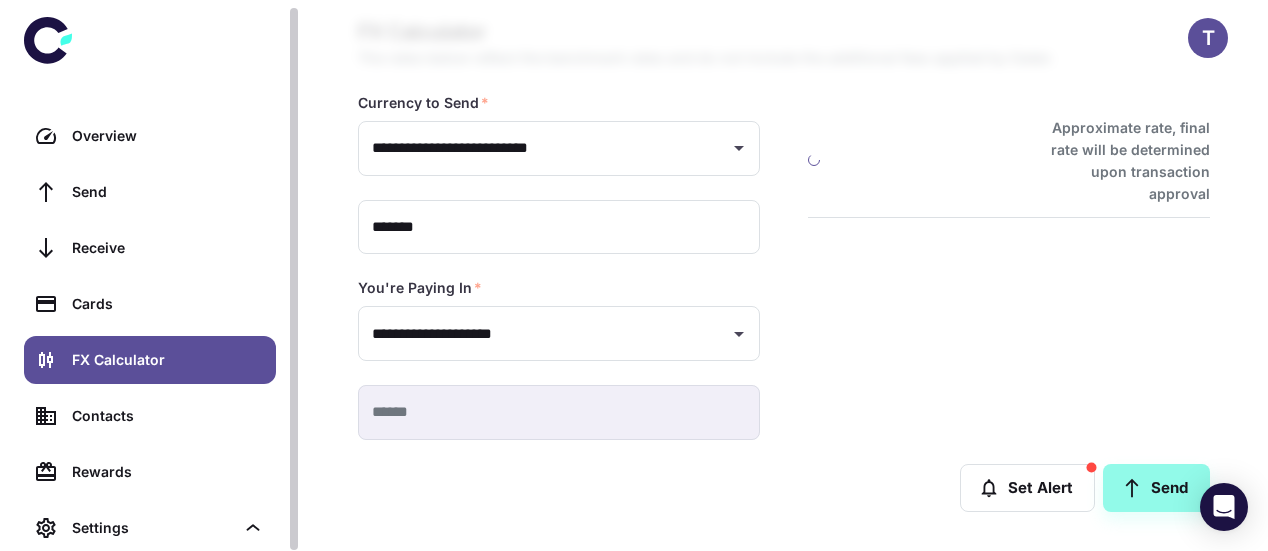type on "**********" 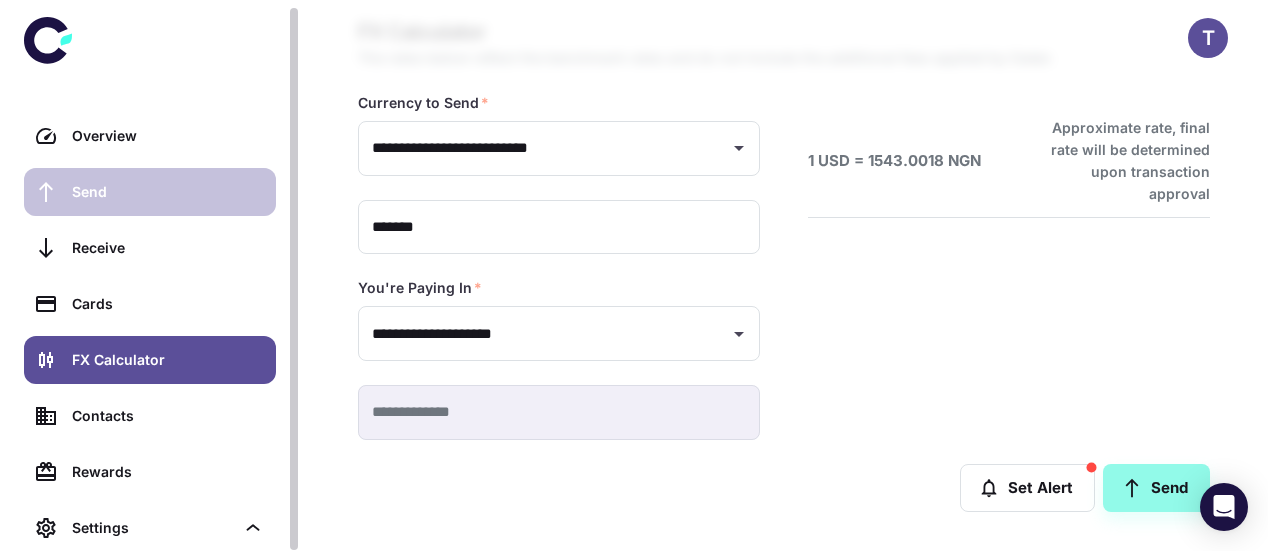click on "Send" at bounding box center (168, 192) 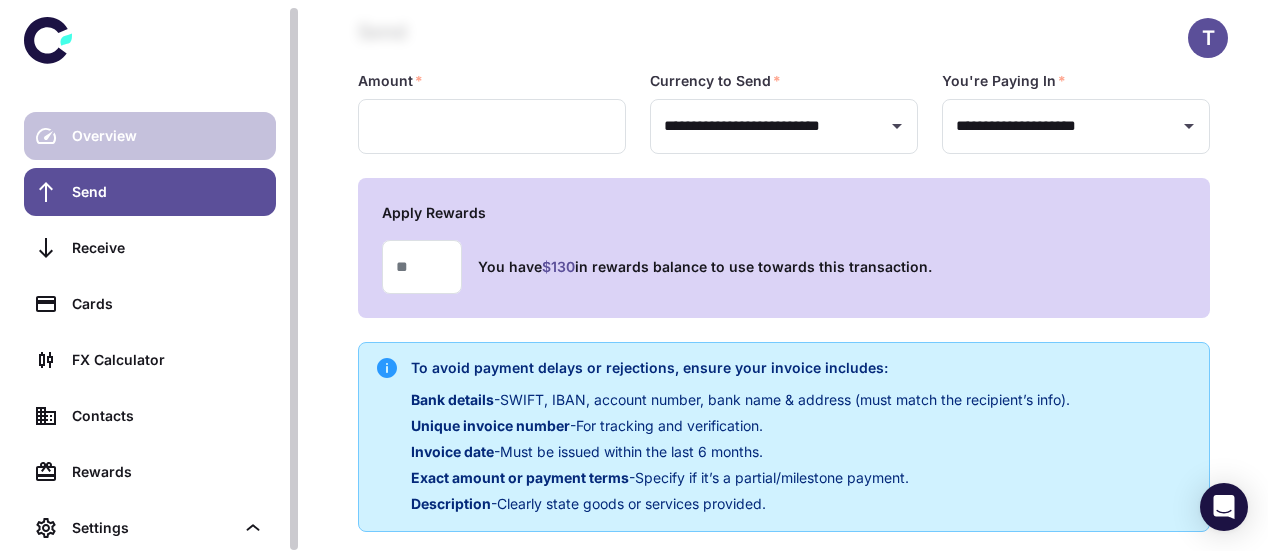 click on "Overview" at bounding box center [168, 136] 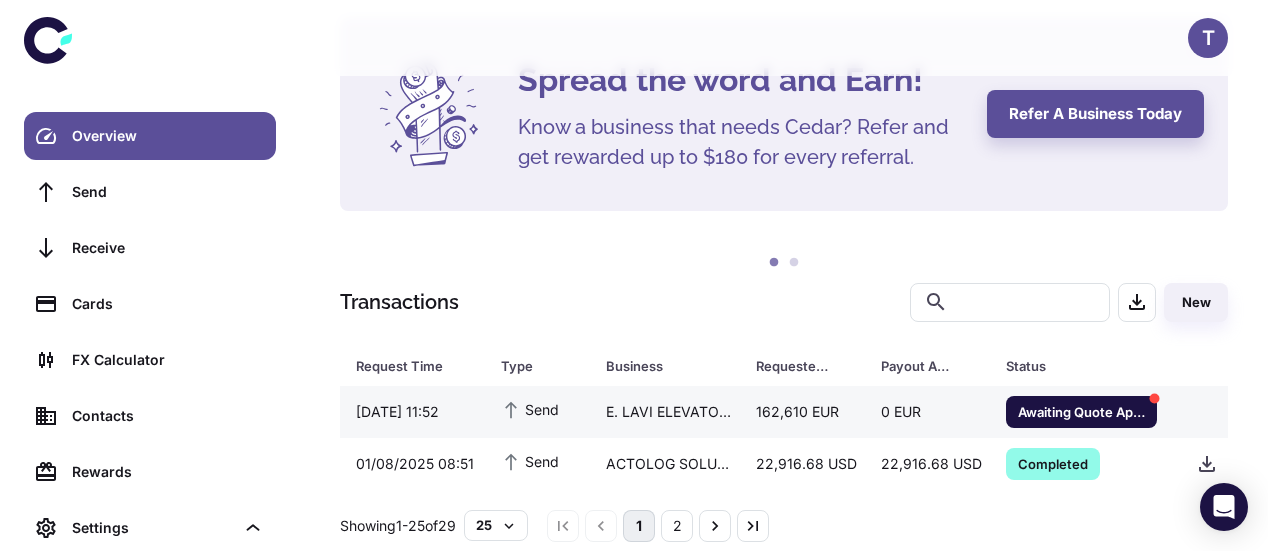 click on "Awaiting Quote Approval" at bounding box center (1081, 412) 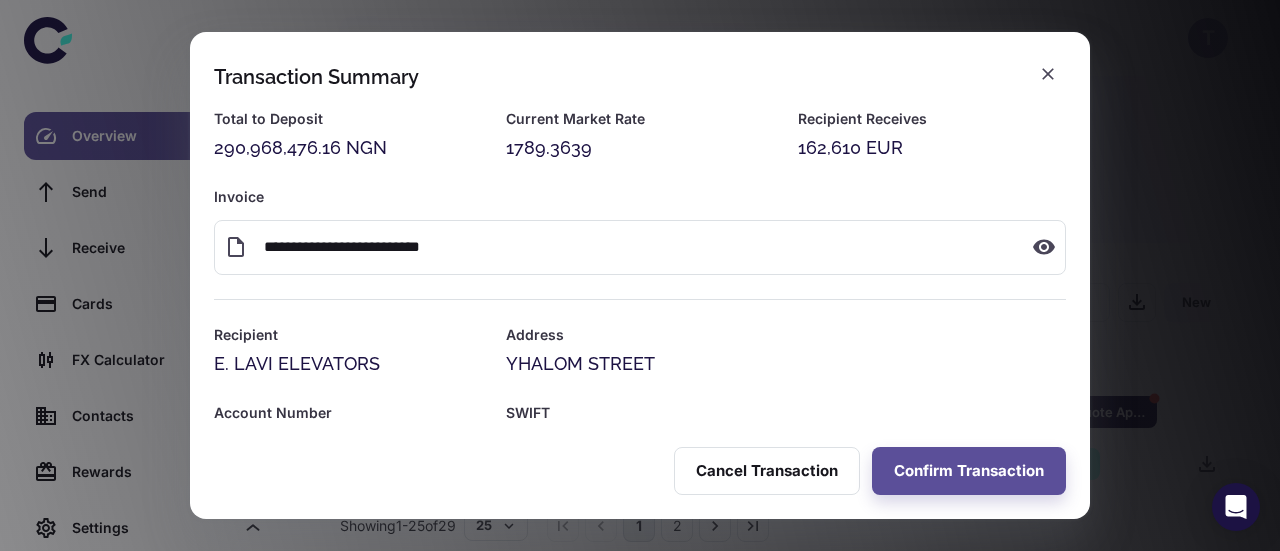 scroll, scrollTop: 0, scrollLeft: 0, axis: both 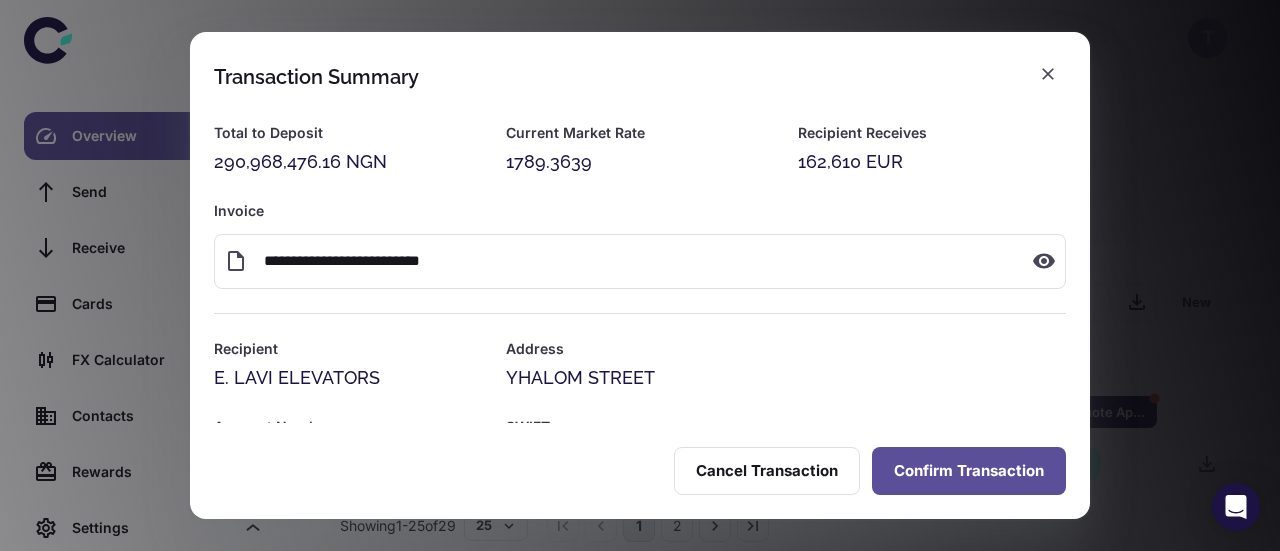 click on "Confirm Transaction" at bounding box center (969, 471) 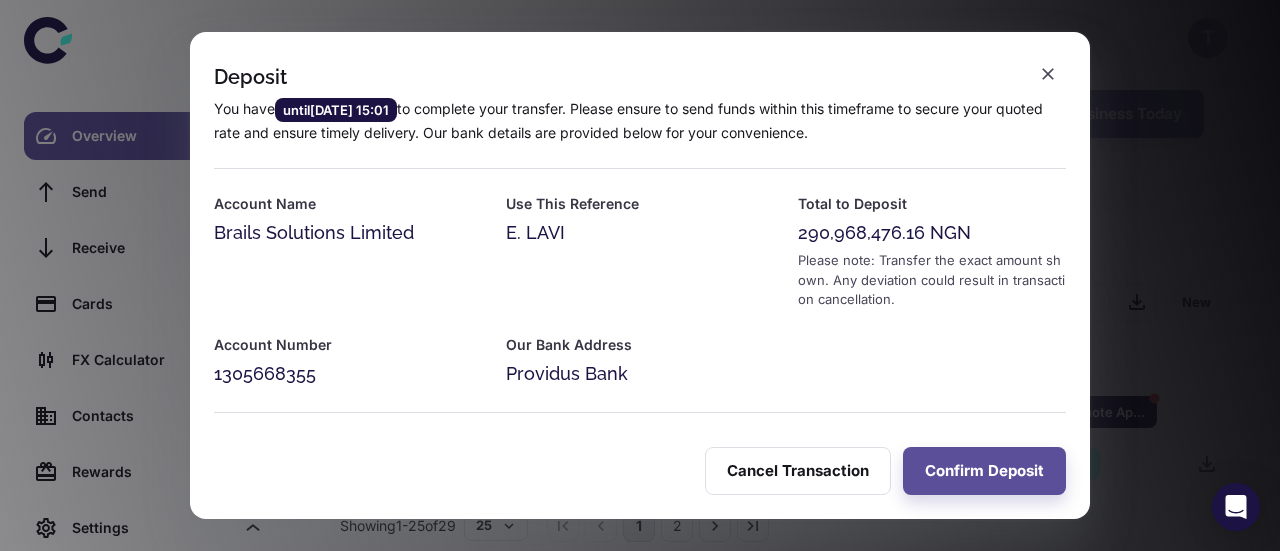 scroll, scrollTop: 49, scrollLeft: 0, axis: vertical 